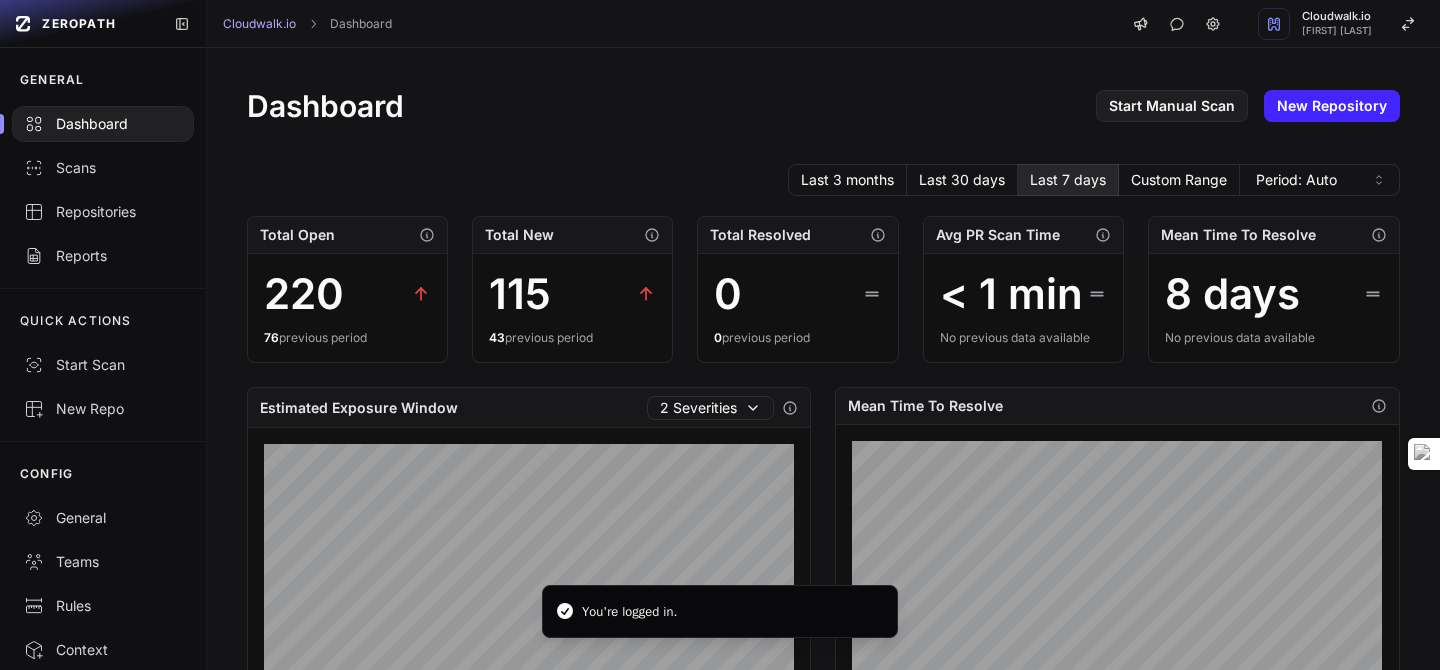 scroll, scrollTop: 0, scrollLeft: 0, axis: both 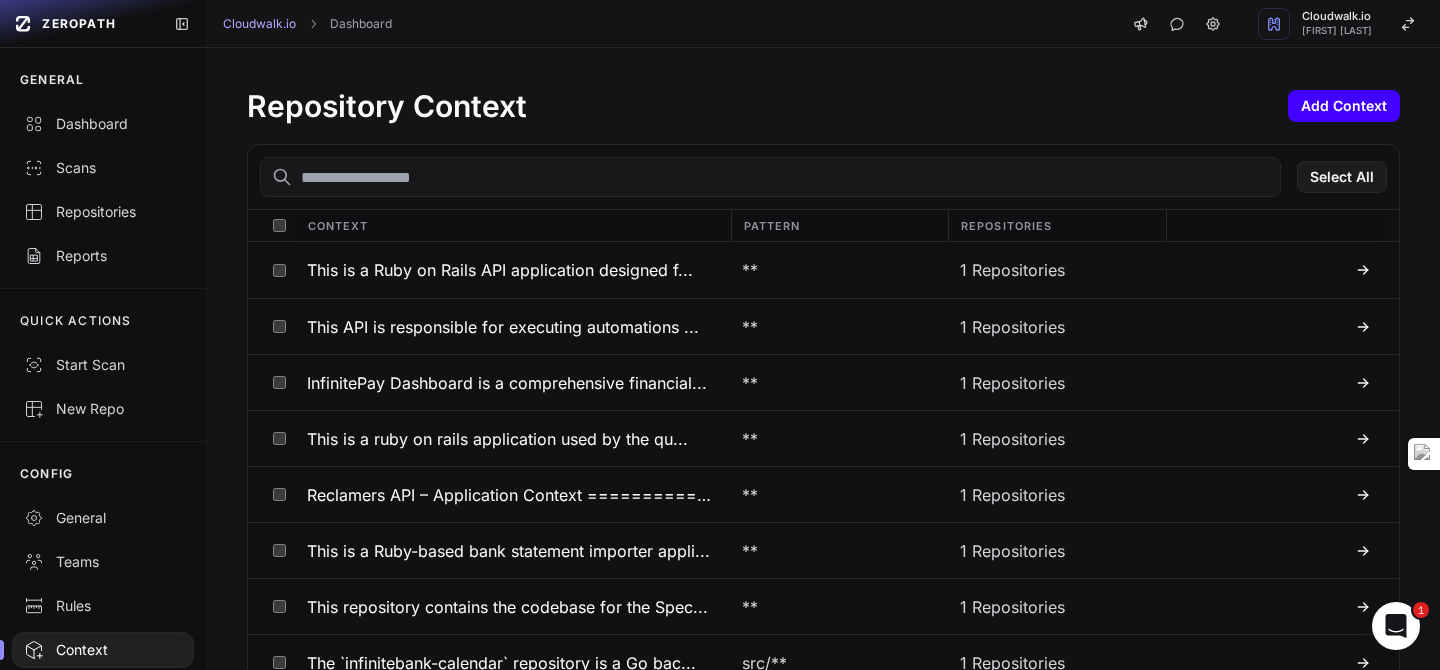 click on "Add Context" at bounding box center (1344, 106) 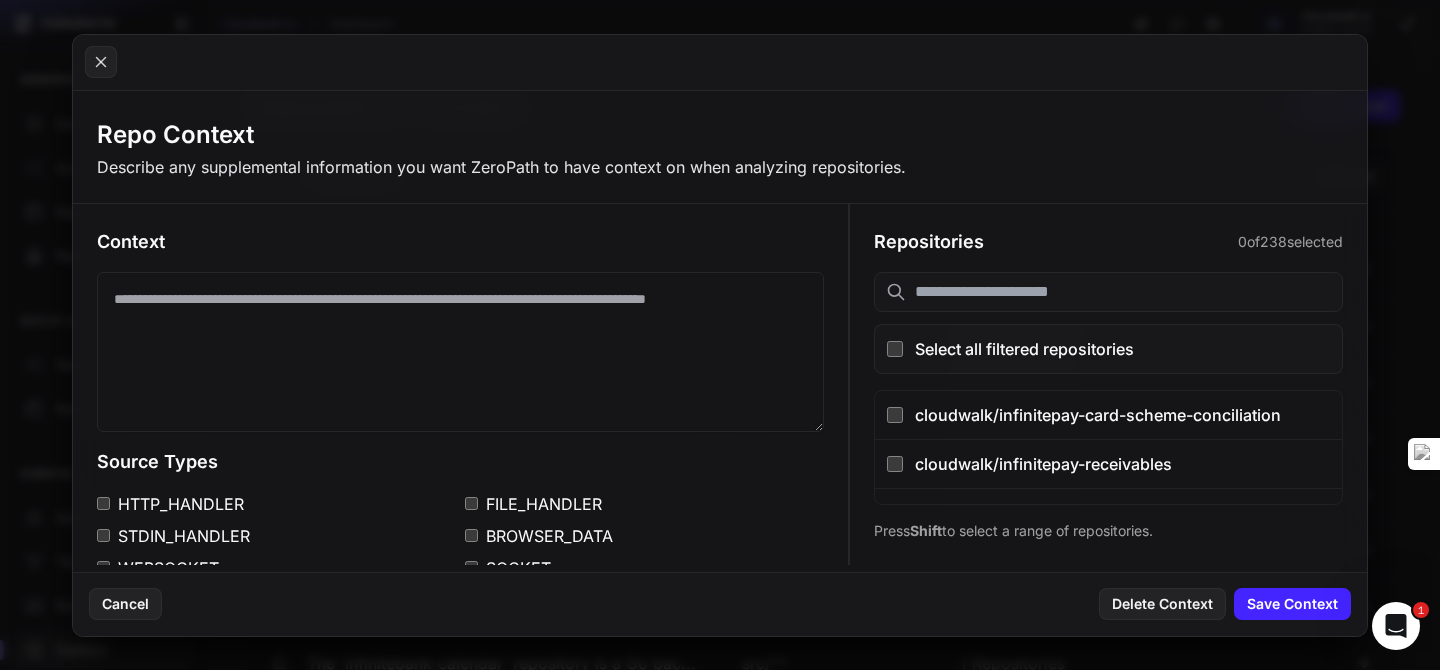 click at bounding box center (1108, 292) 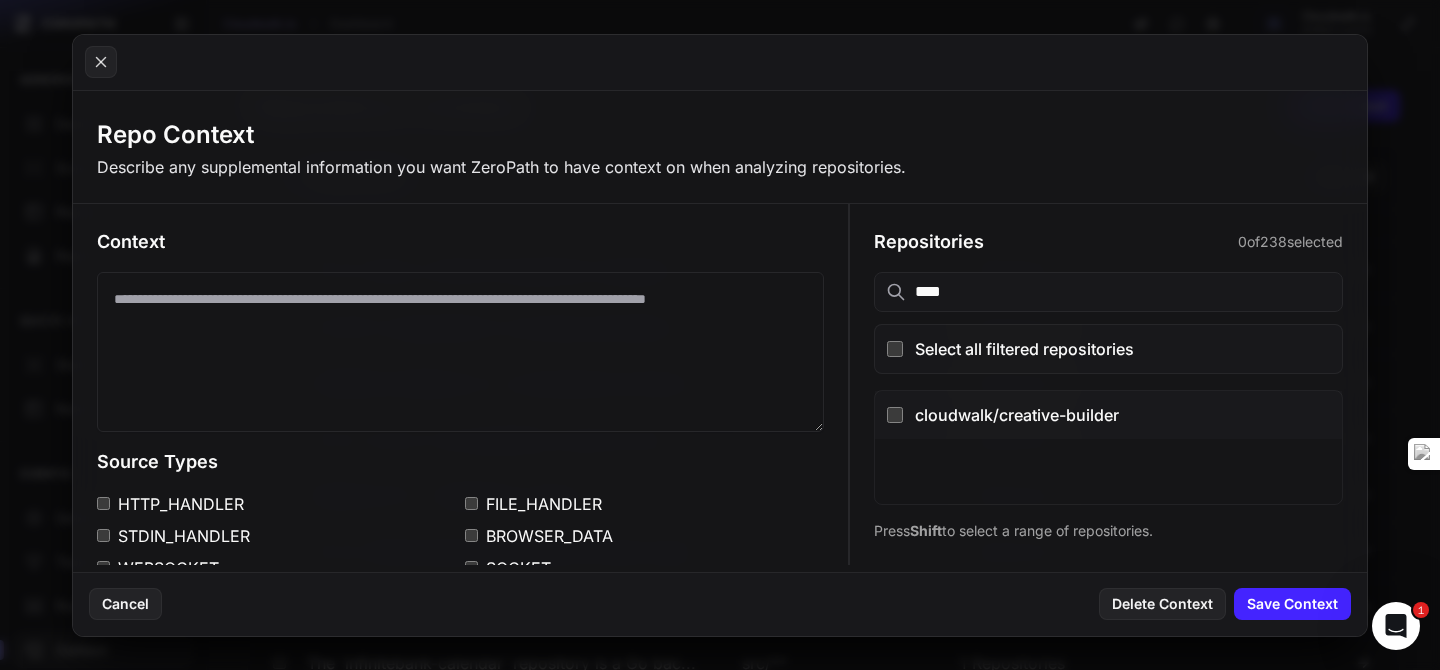 type on "****" 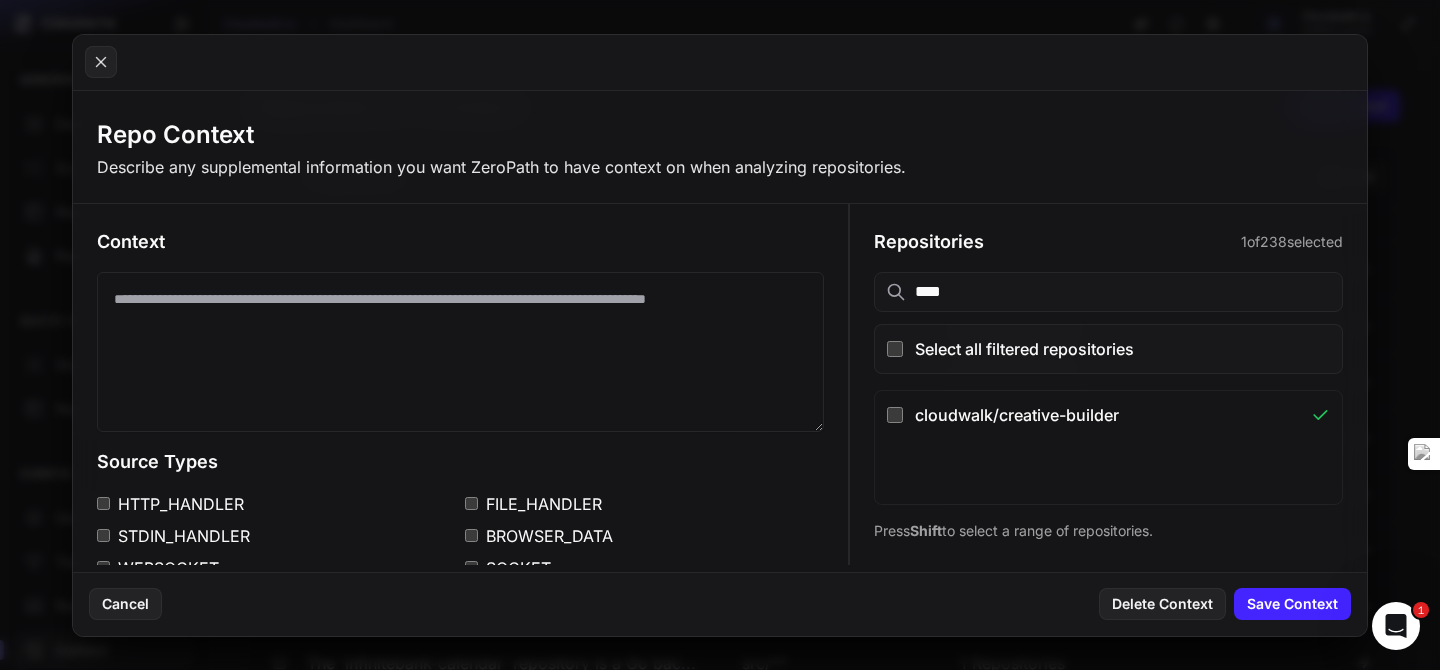 click at bounding box center (460, 352) 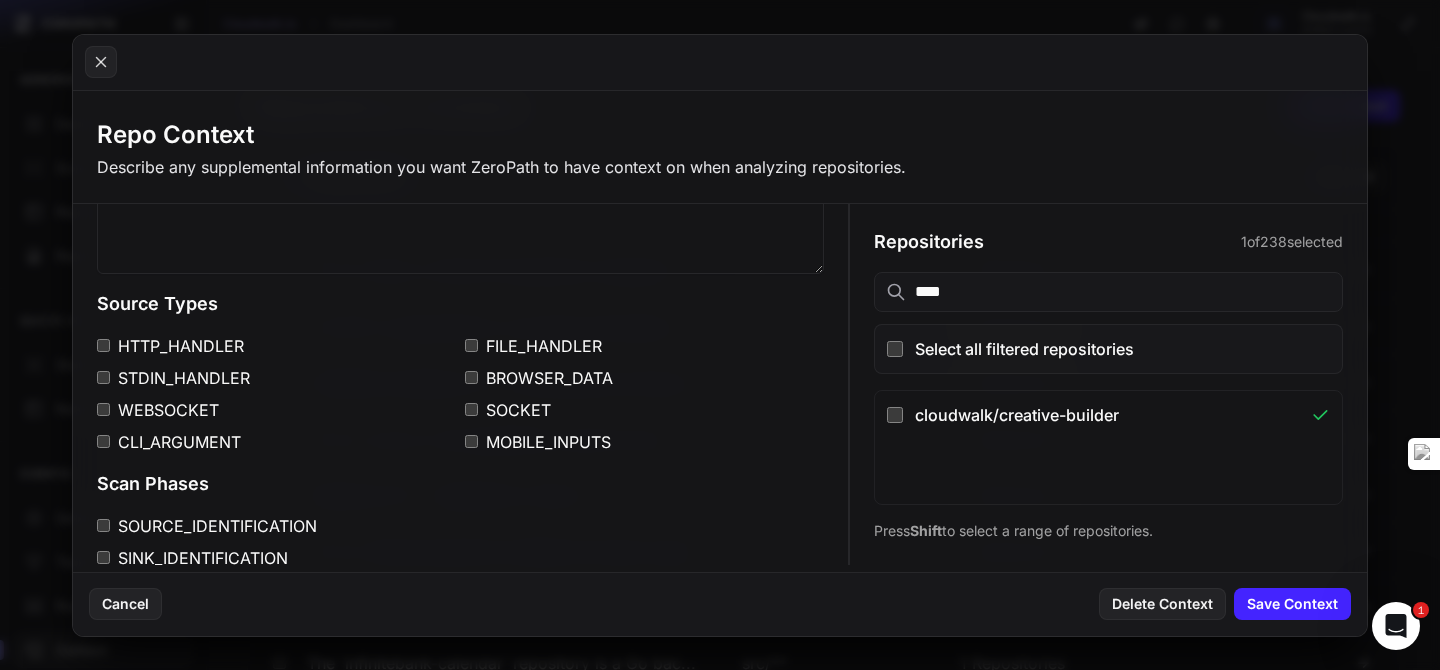 scroll, scrollTop: 154, scrollLeft: 0, axis: vertical 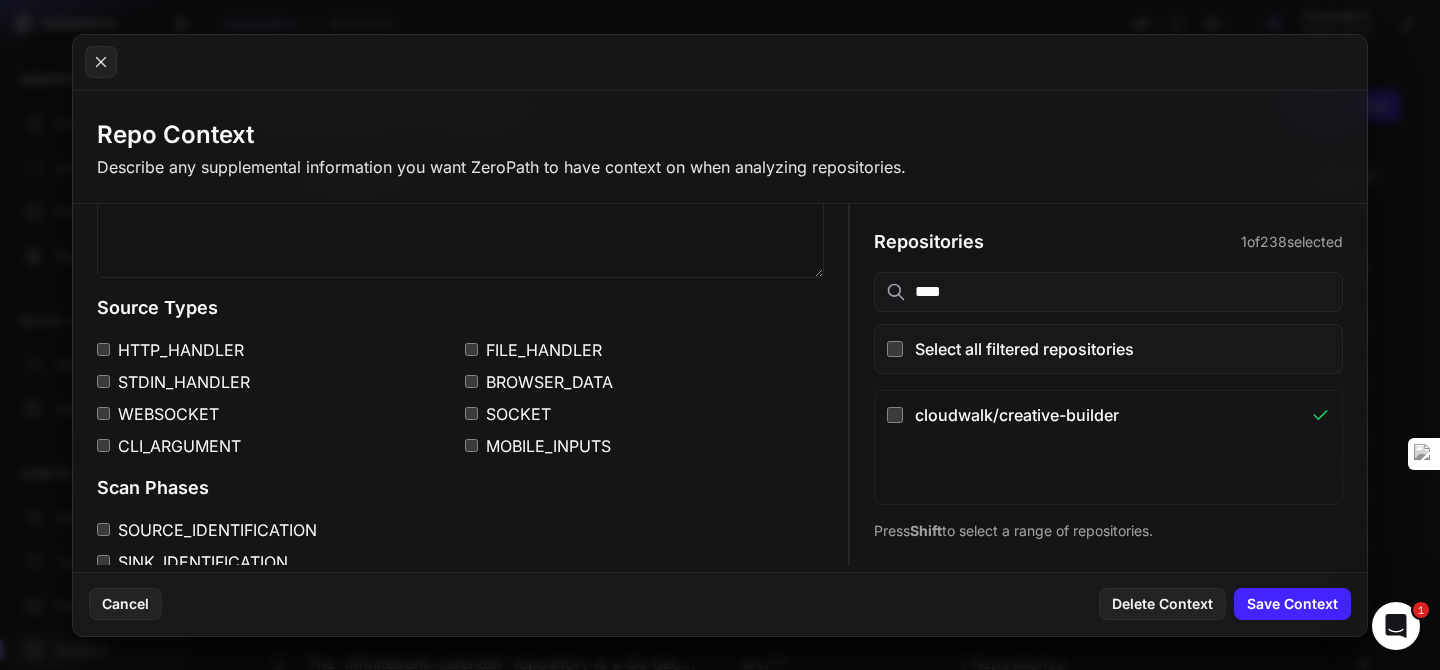 click at bounding box center (460, 198) 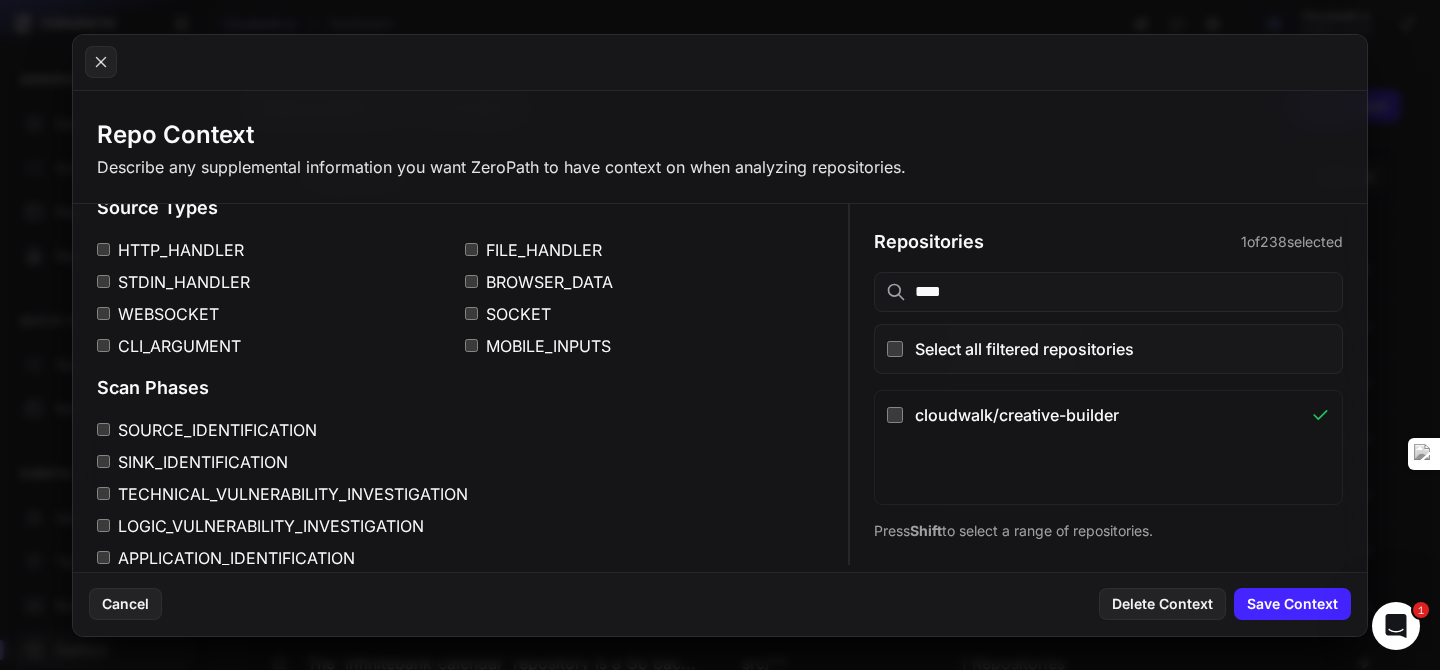 scroll, scrollTop: 245, scrollLeft: 0, axis: vertical 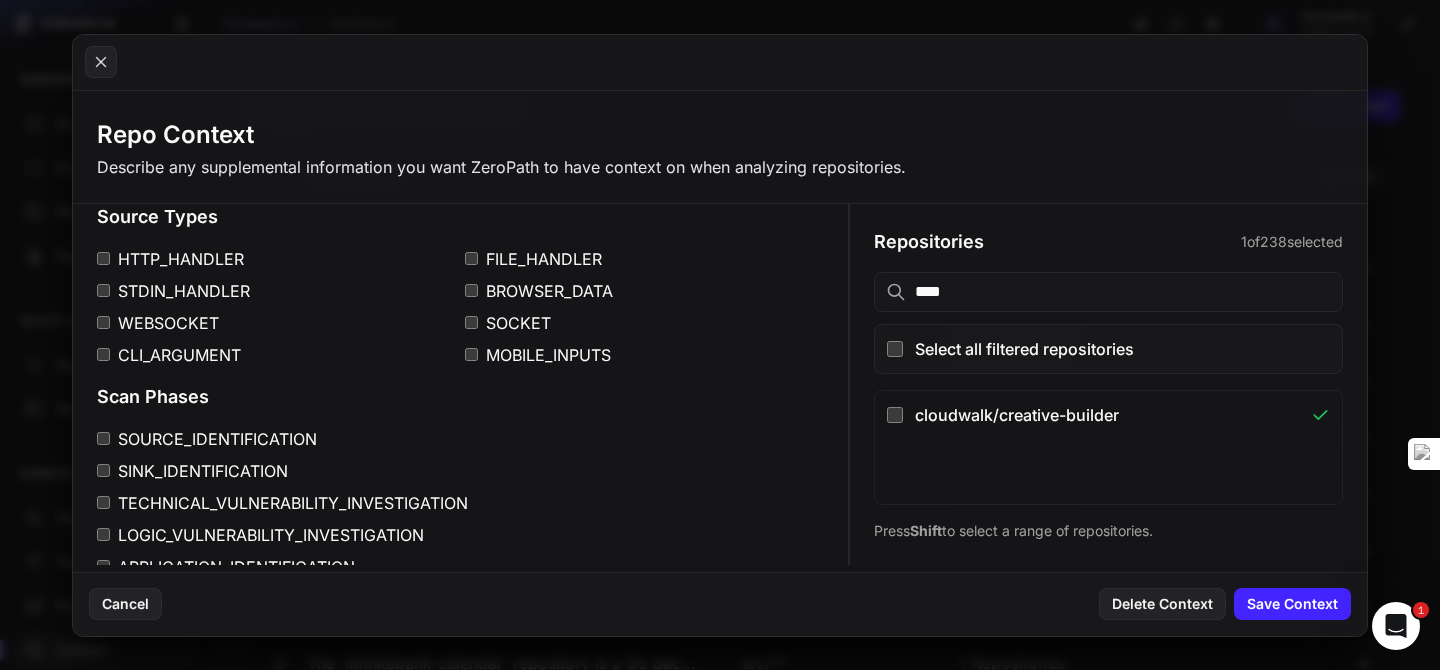 type on "**********" 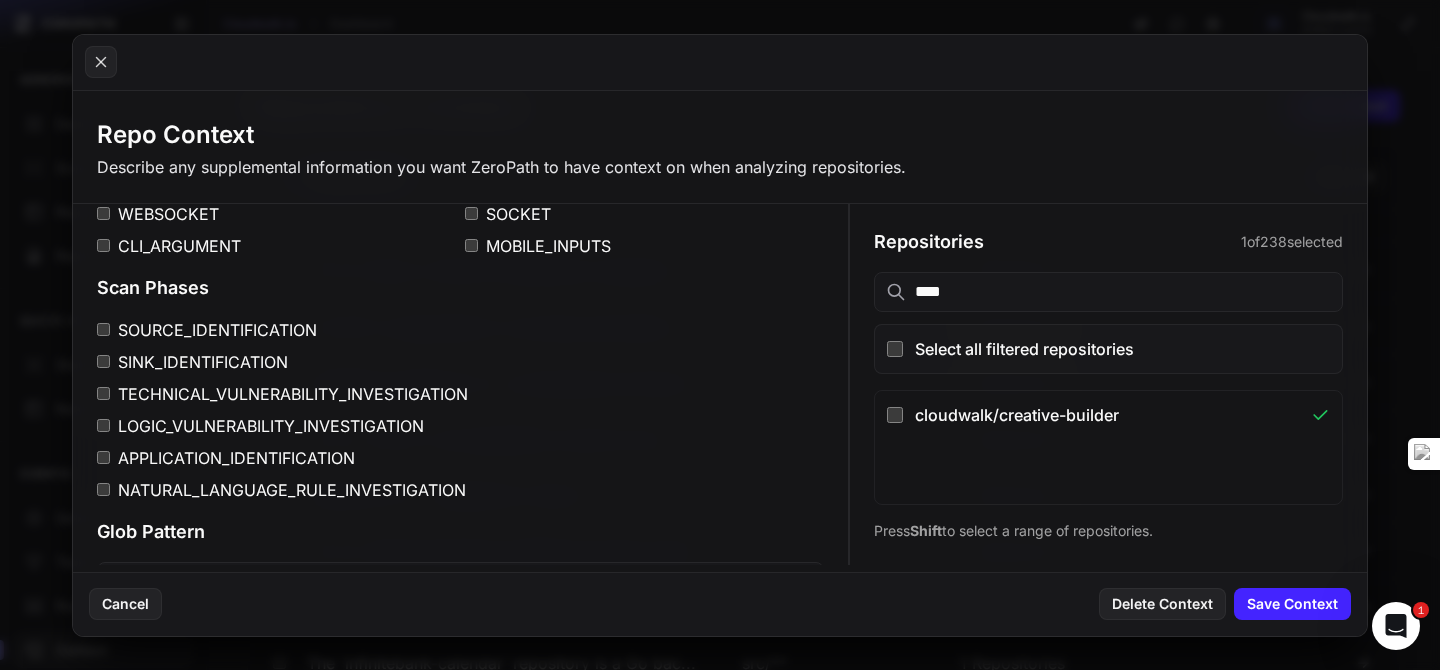 scroll, scrollTop: 355, scrollLeft: 0, axis: vertical 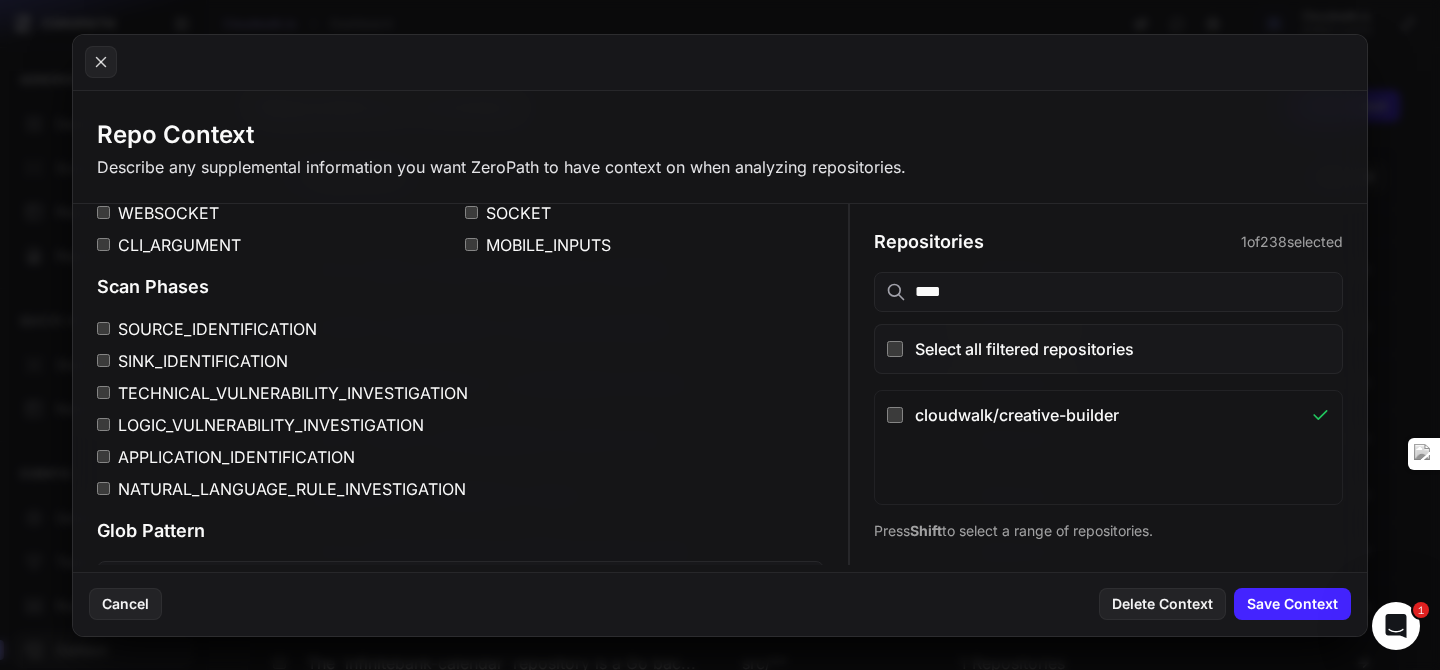 click on "APPLICATION_IDENTIFICATION" at bounding box center [460, 457] 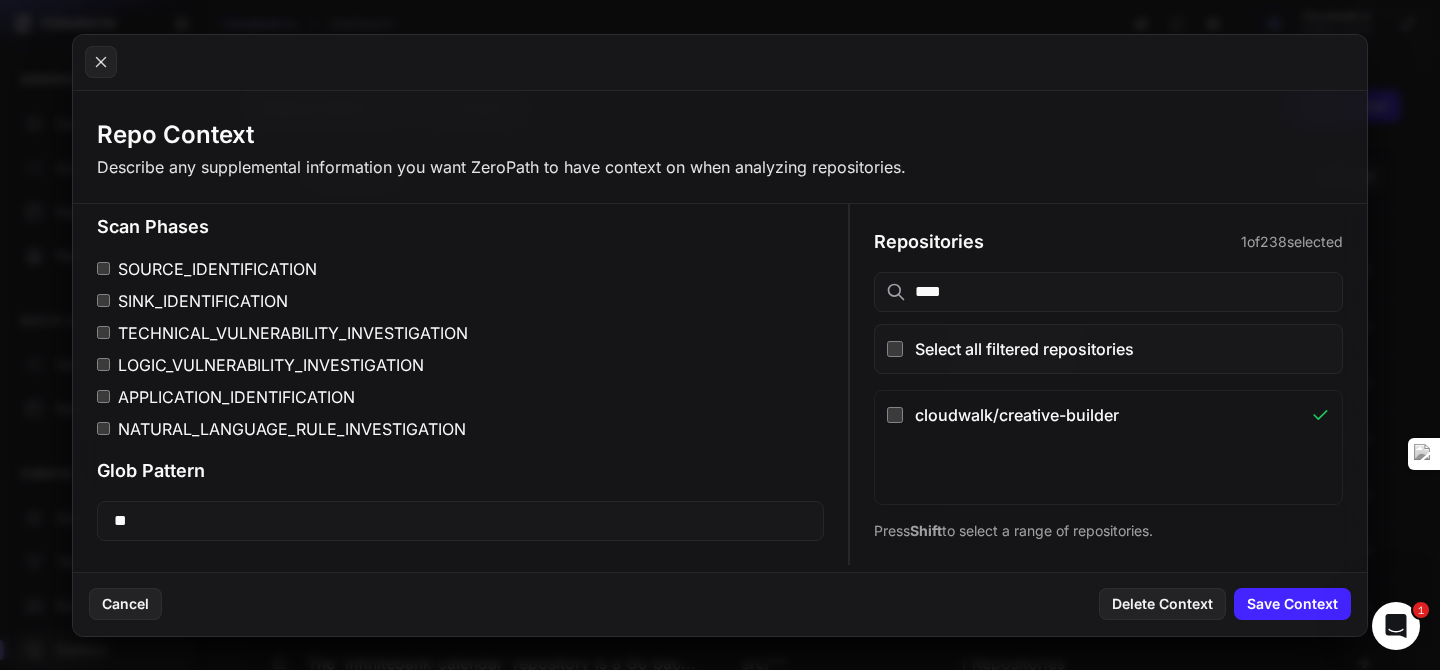 scroll, scrollTop: 0, scrollLeft: 0, axis: both 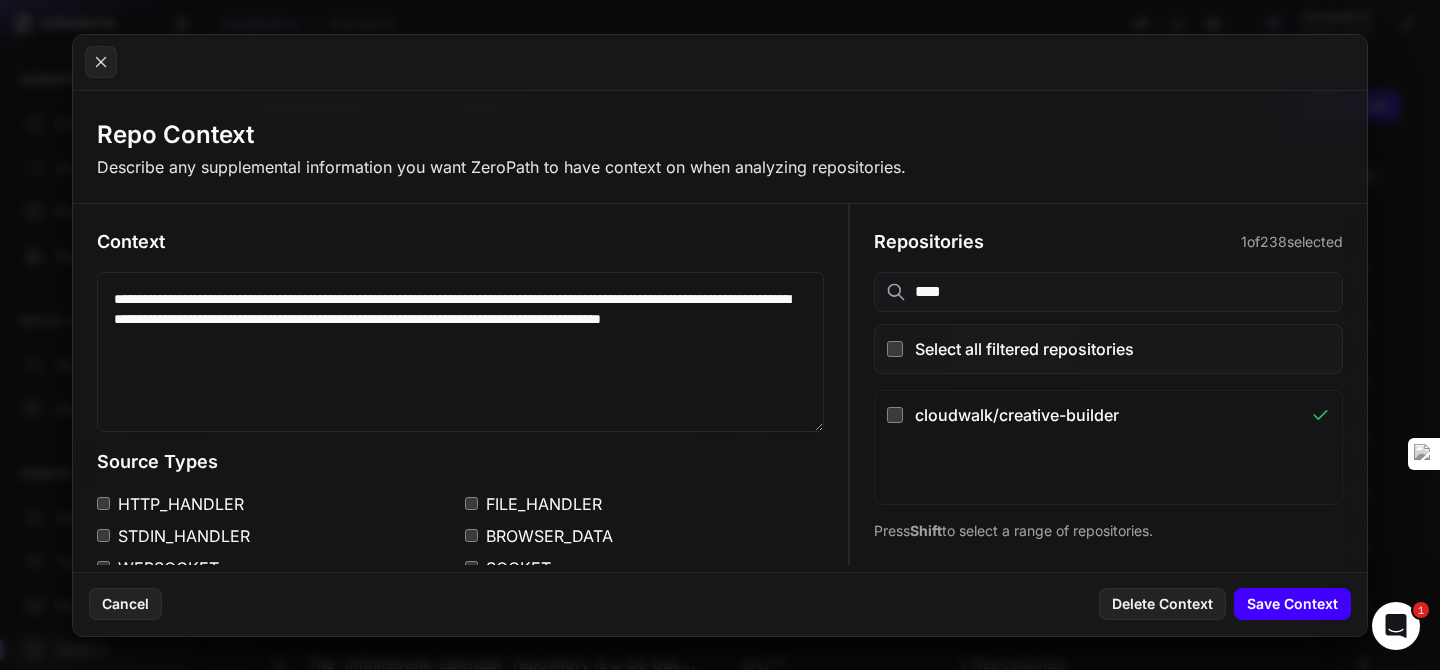 click on "Save Context" at bounding box center (1292, 604) 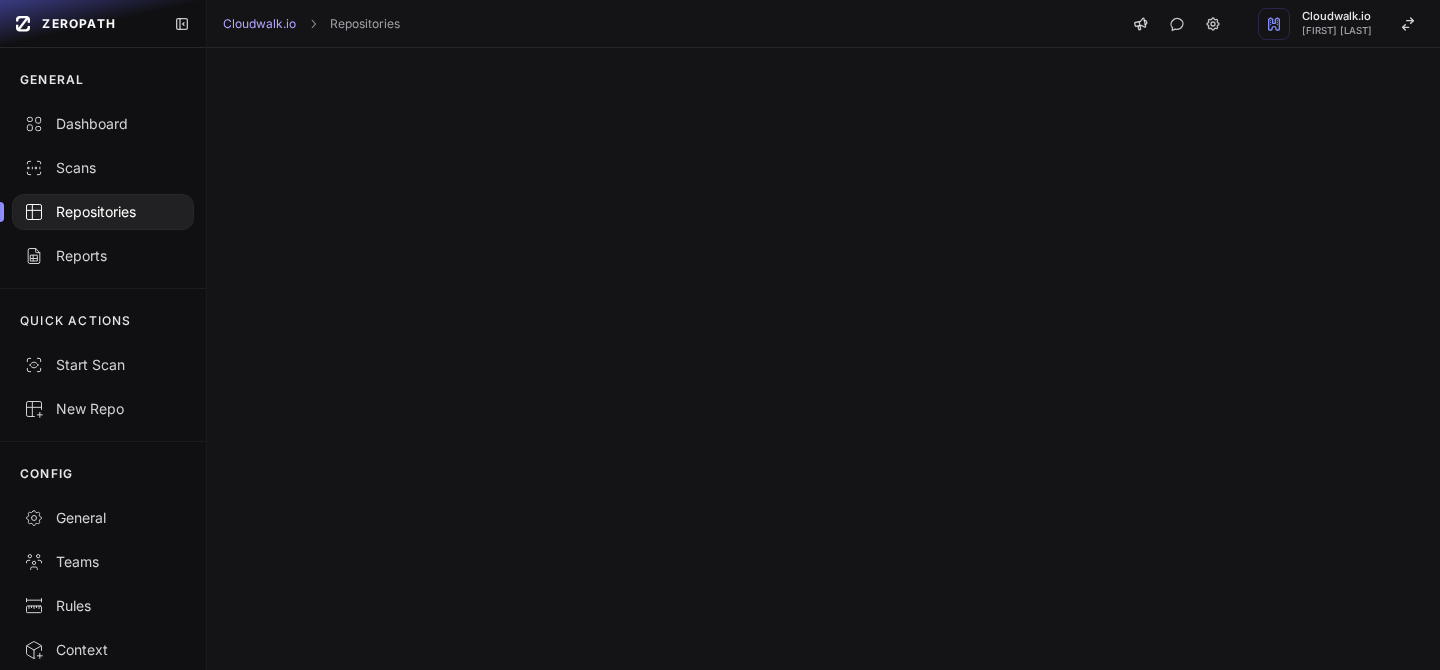 scroll, scrollTop: 0, scrollLeft: 0, axis: both 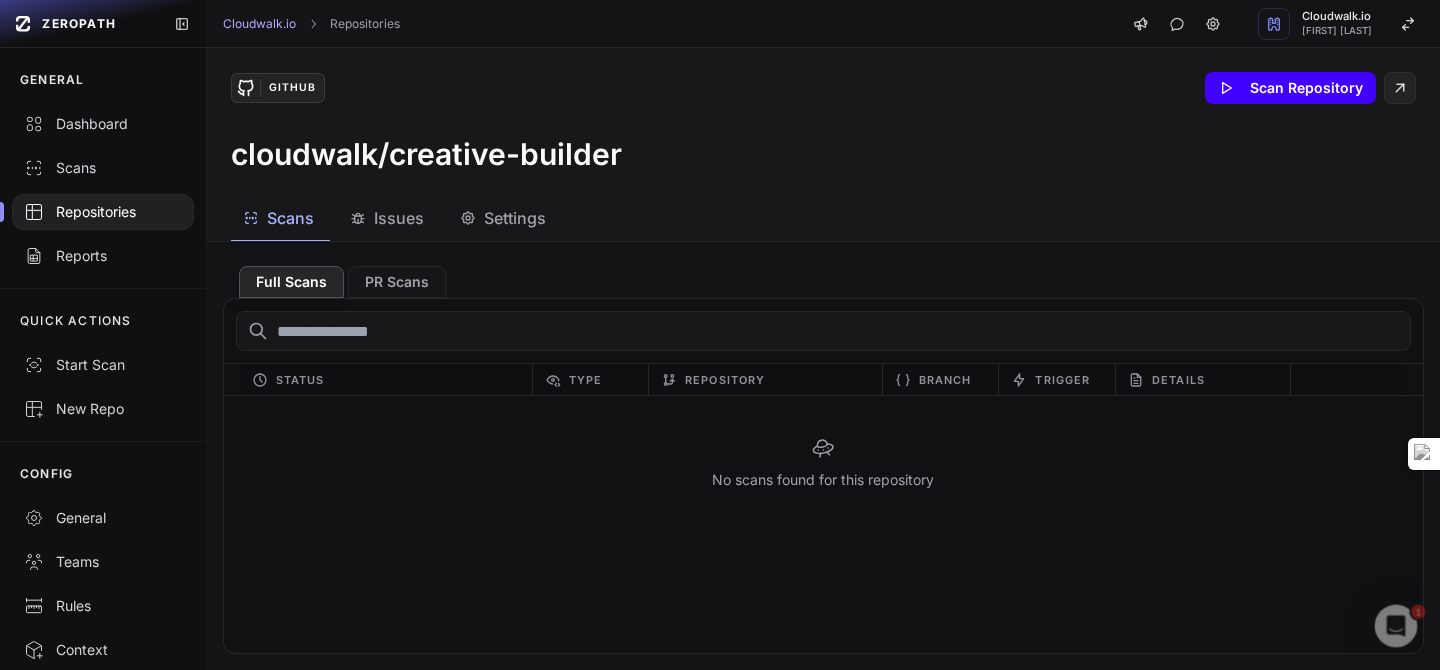 click on "Scan Repository" at bounding box center [1290, 88] 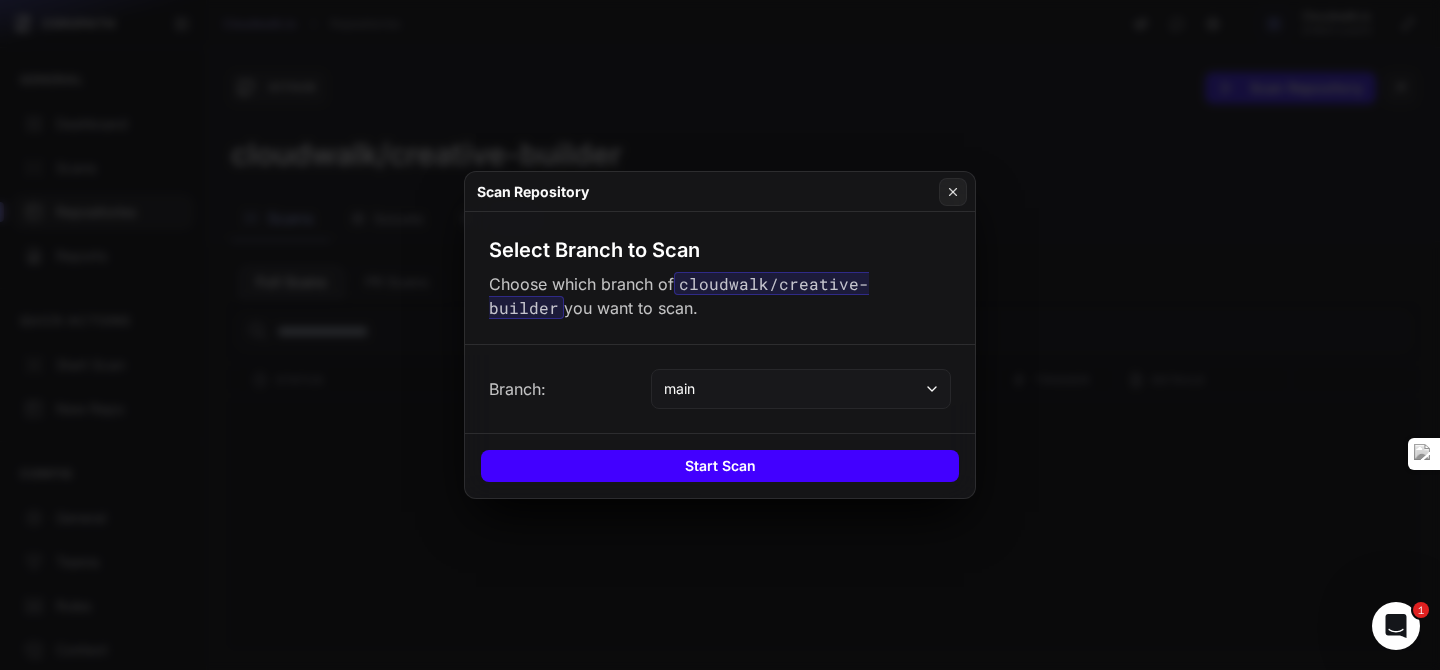 click on "Start Scan" at bounding box center [720, 466] 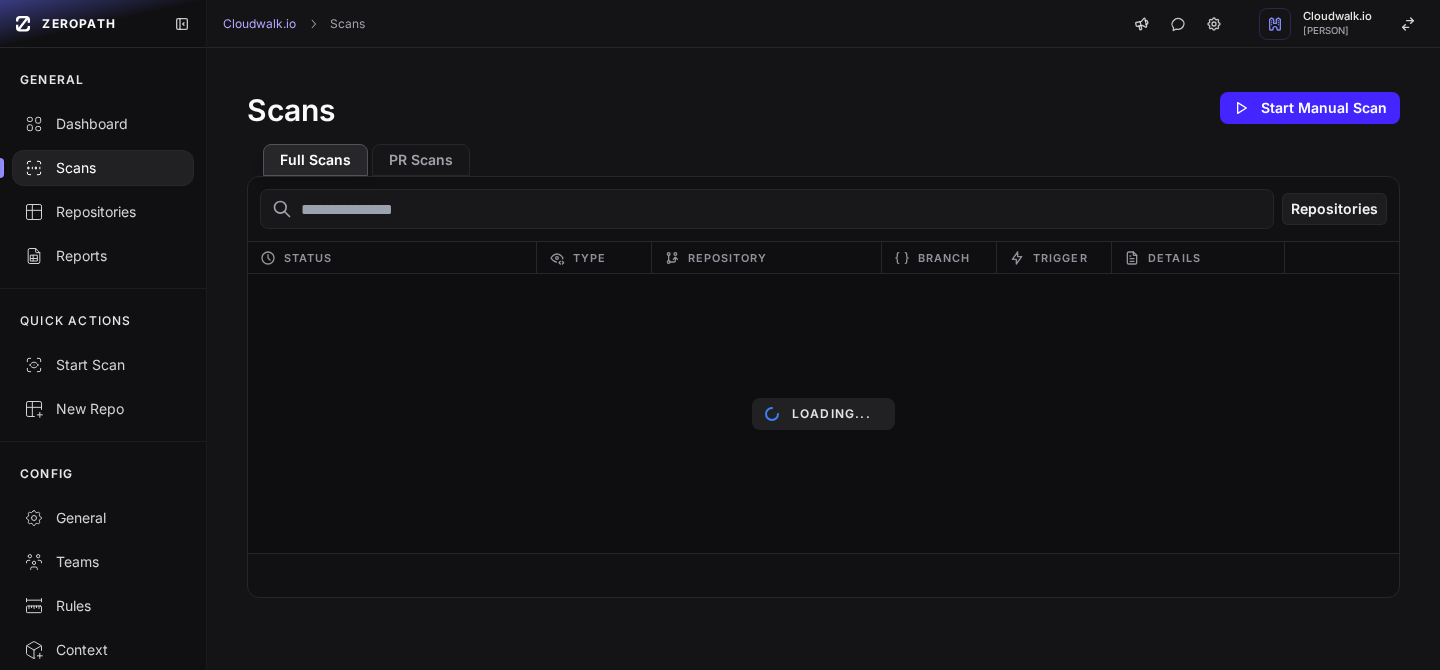 scroll, scrollTop: 0, scrollLeft: 0, axis: both 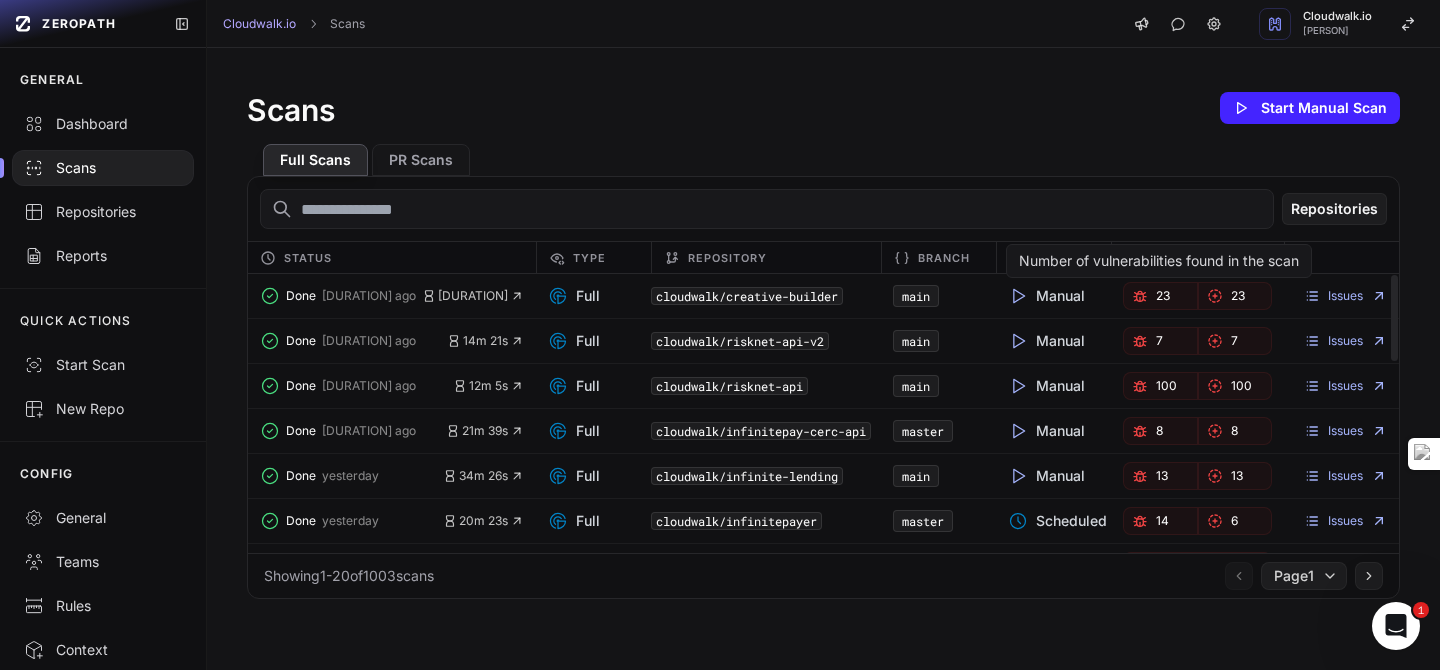 click on "23" at bounding box center (1160, 296) 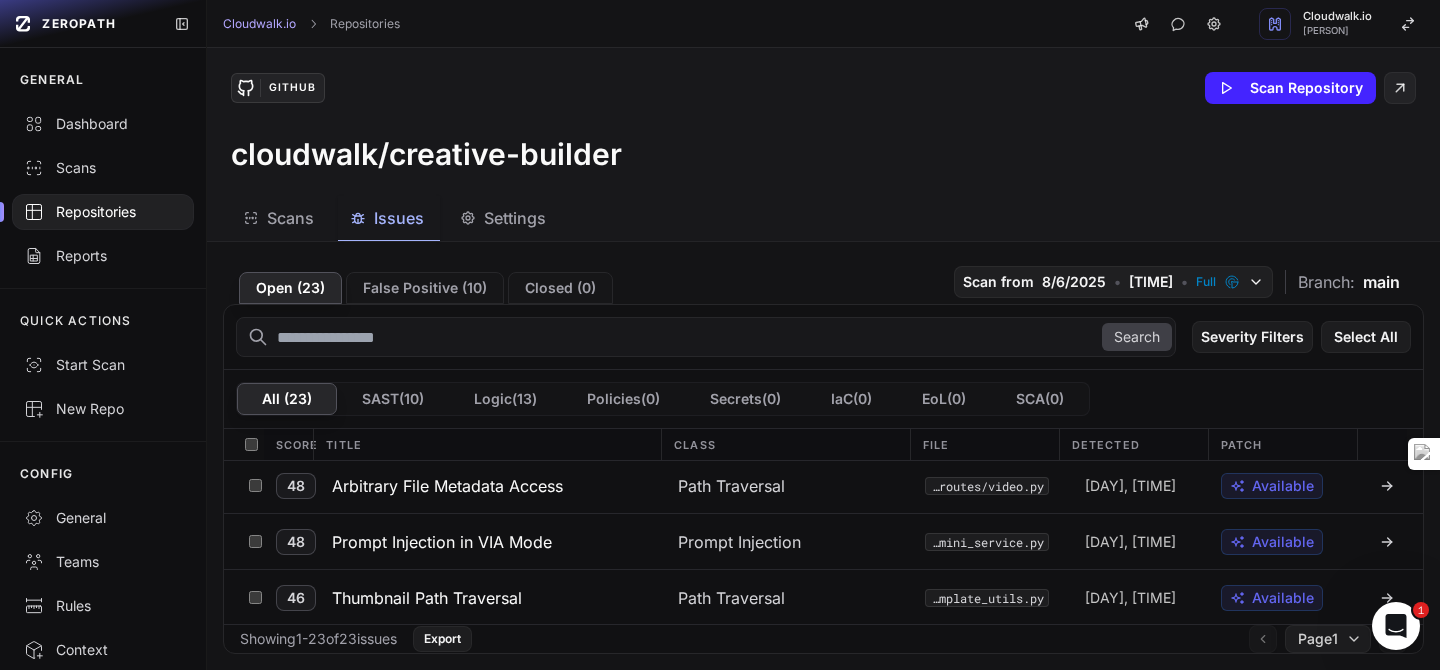 scroll, scrollTop: 0, scrollLeft: 0, axis: both 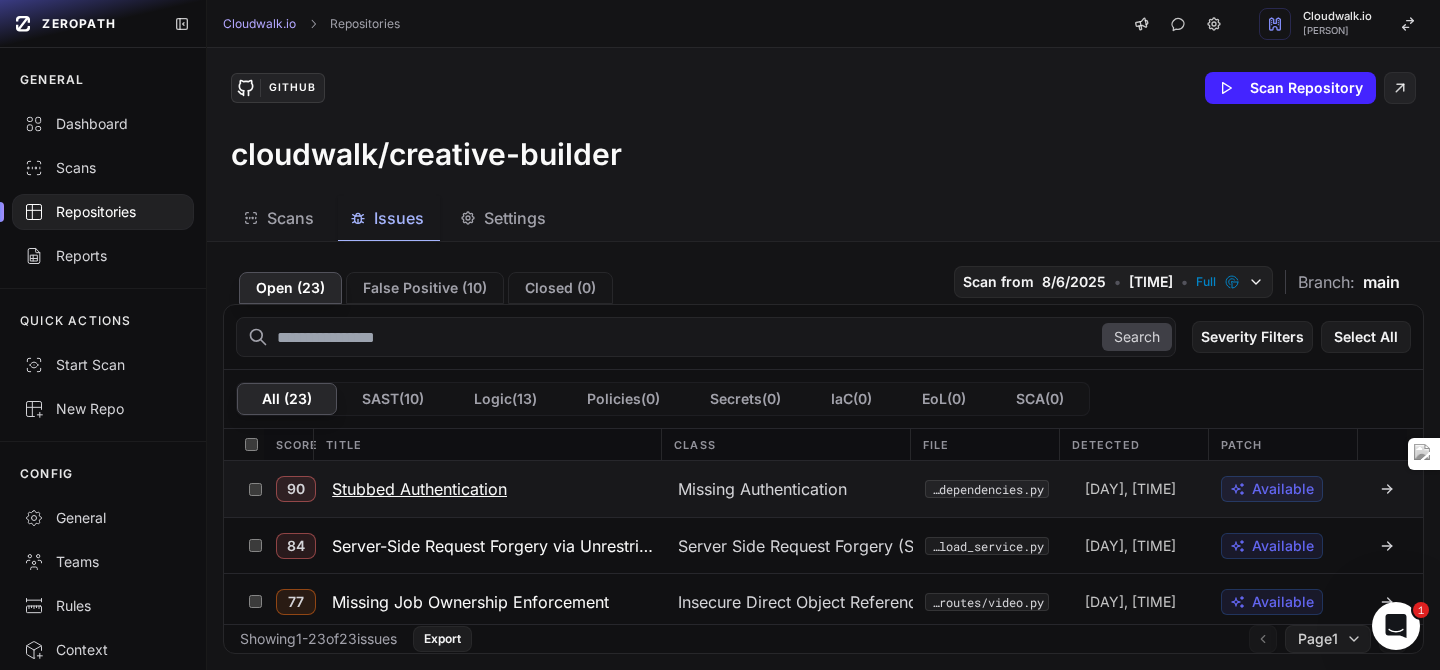 click on "Stubbed Authentication" 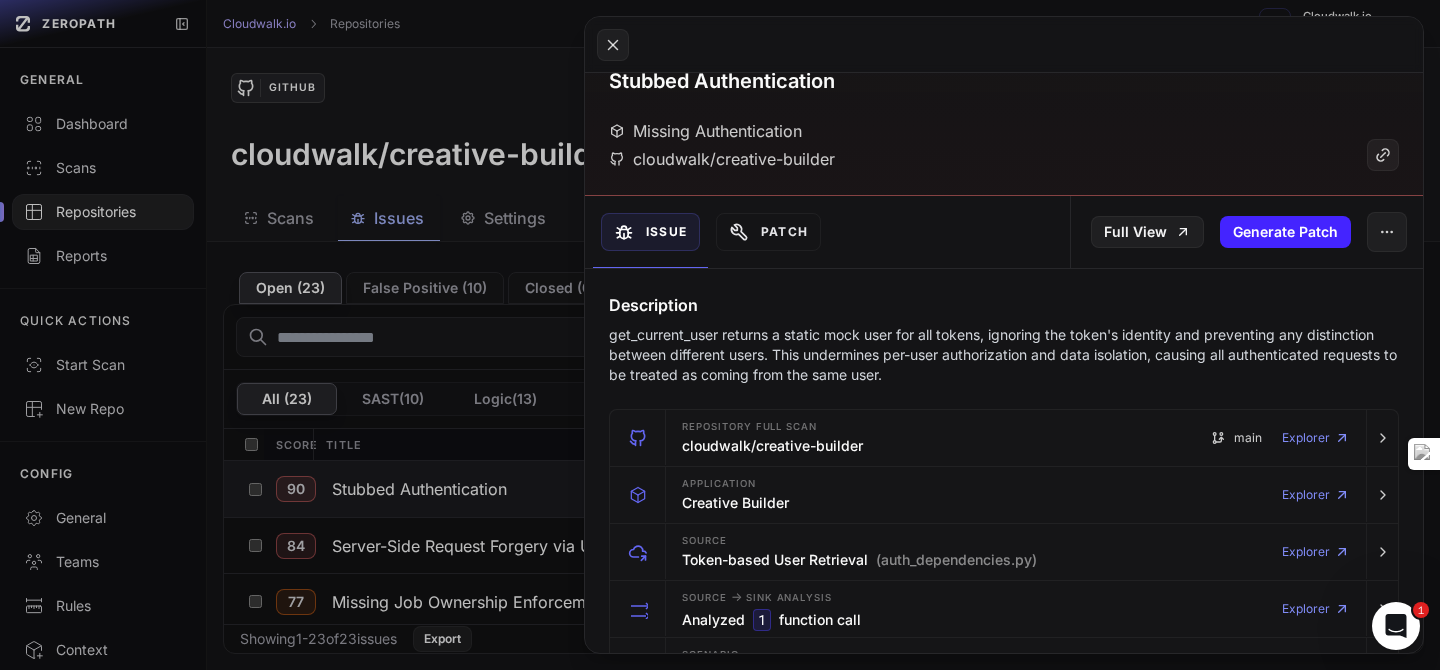 scroll, scrollTop: 0, scrollLeft: 0, axis: both 